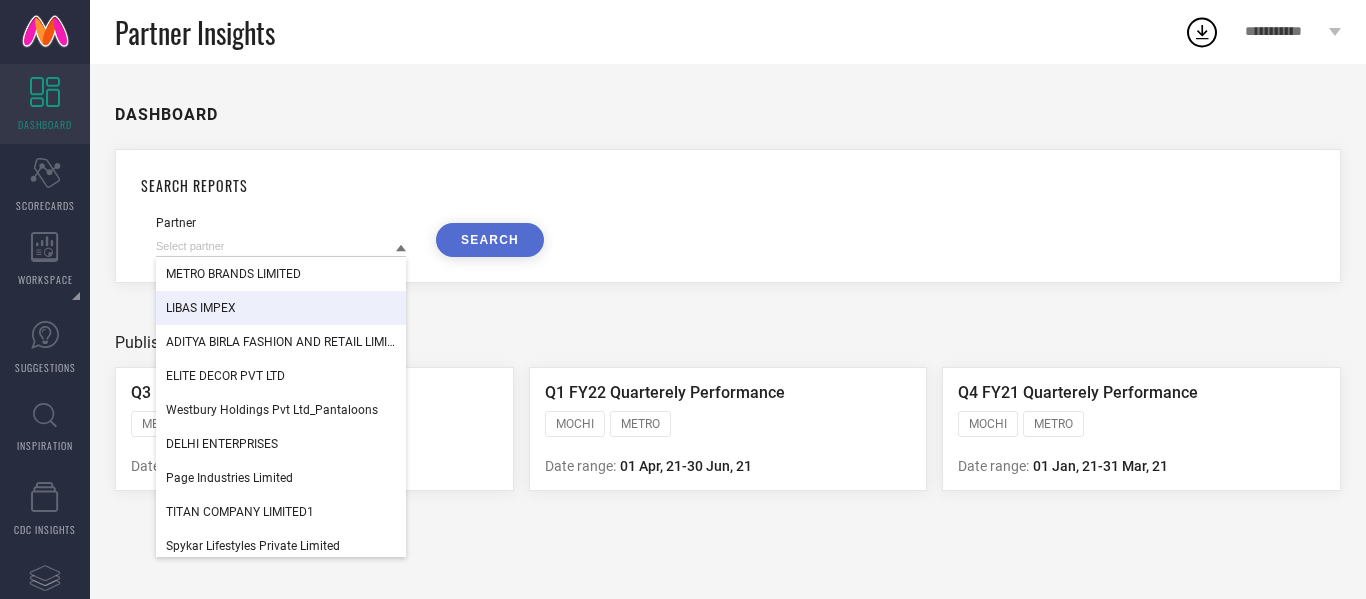 scroll, scrollTop: 0, scrollLeft: 0, axis: both 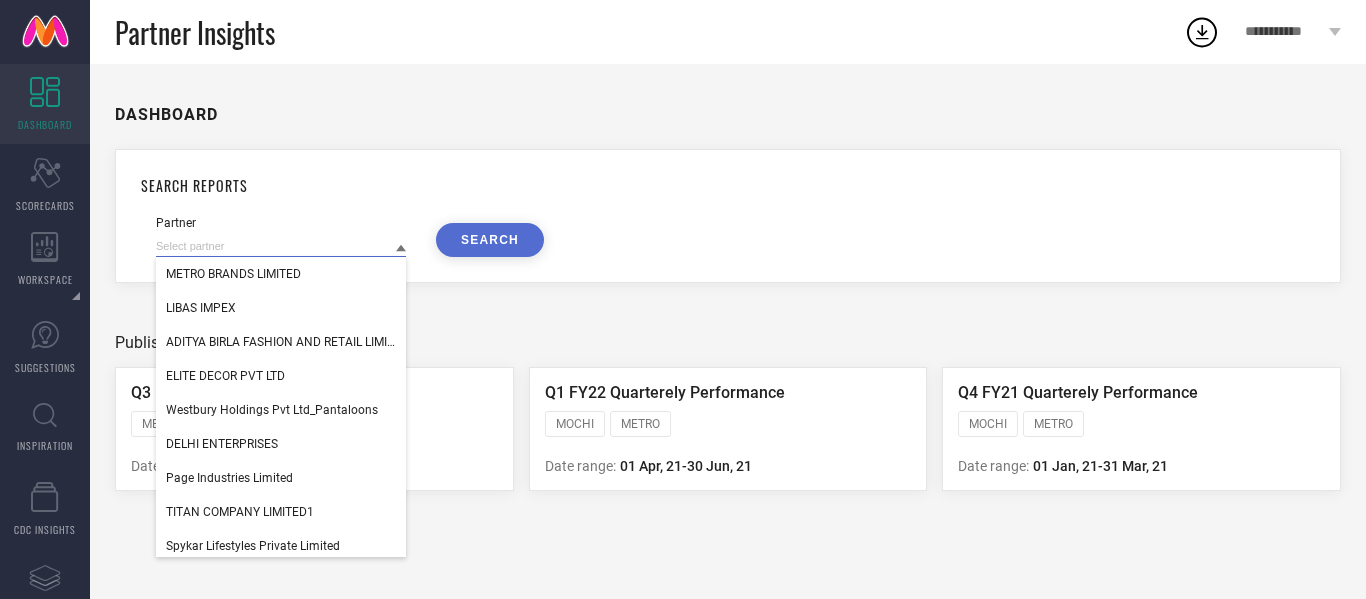 click at bounding box center (281, 246) 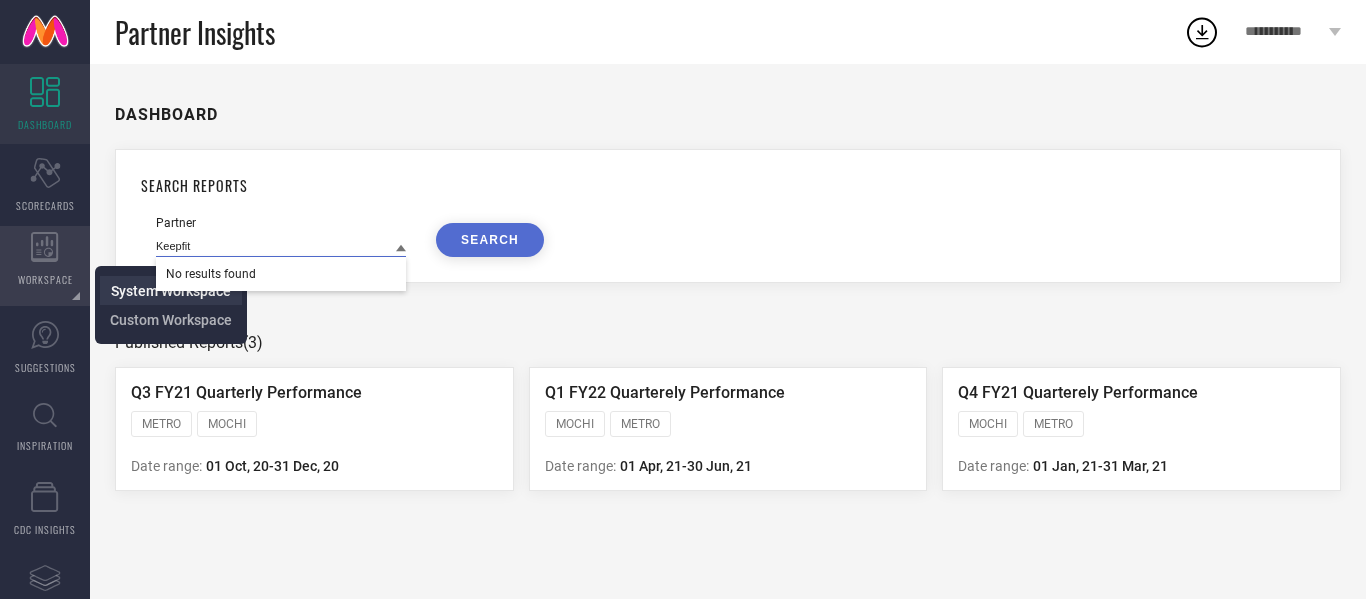 type on "Keepfit" 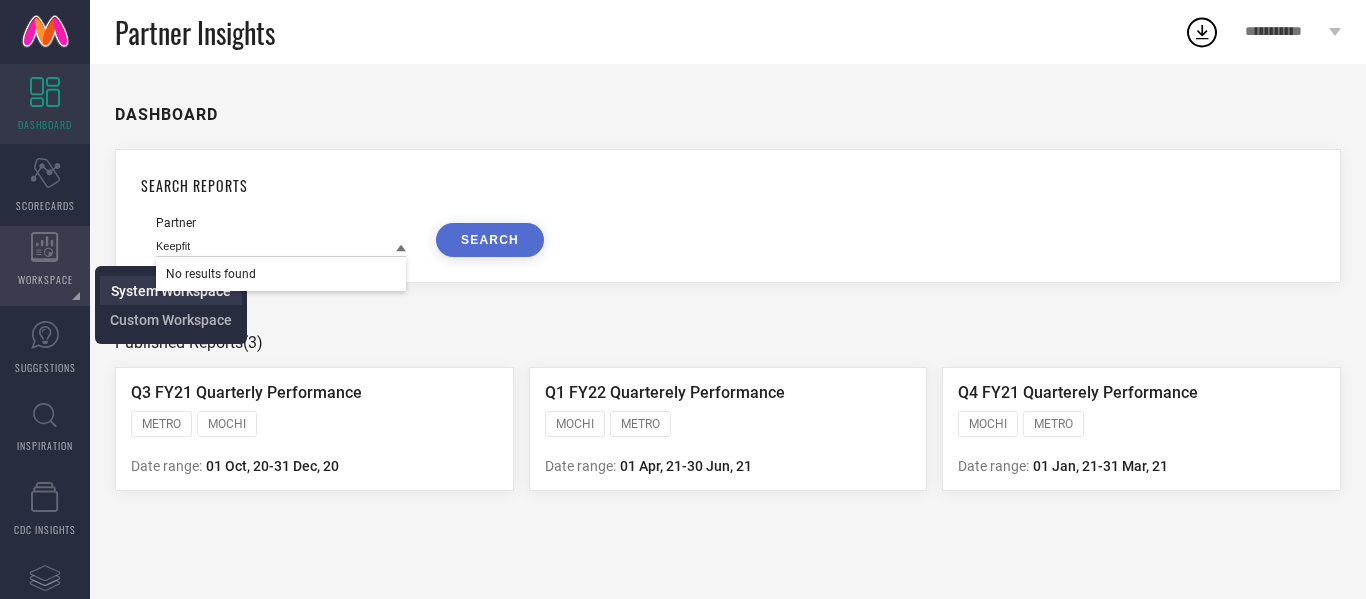 click on "System Workspace" at bounding box center (171, 291) 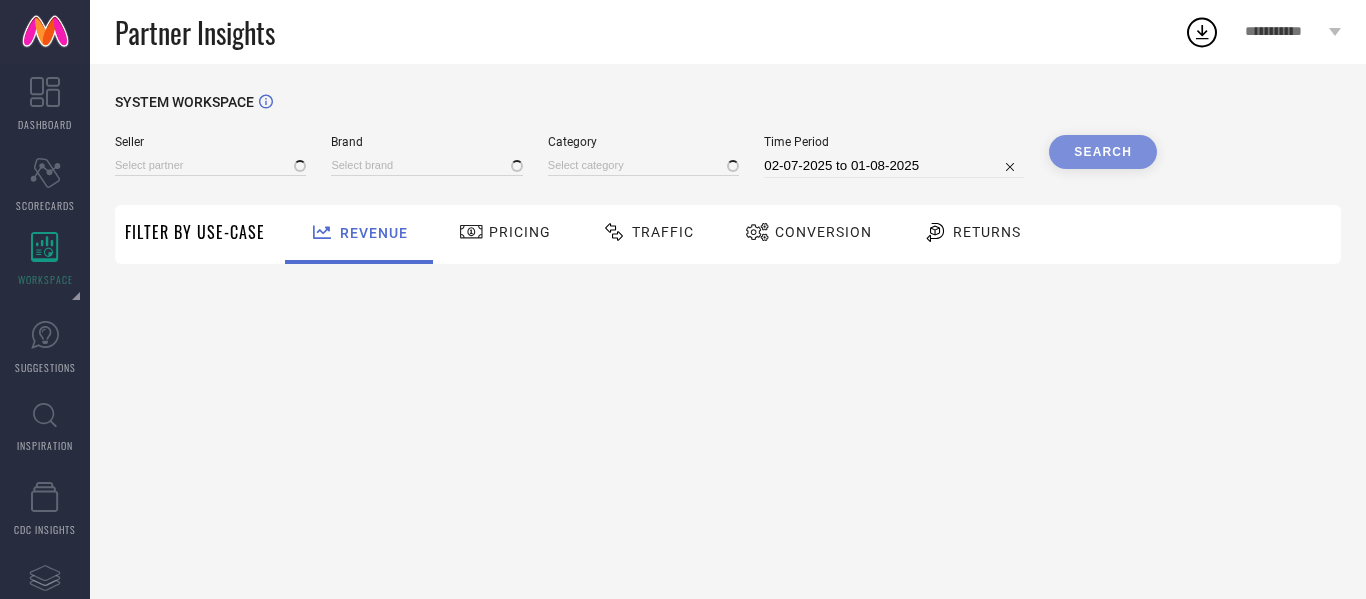 click on "Seller" at bounding box center (210, 142) 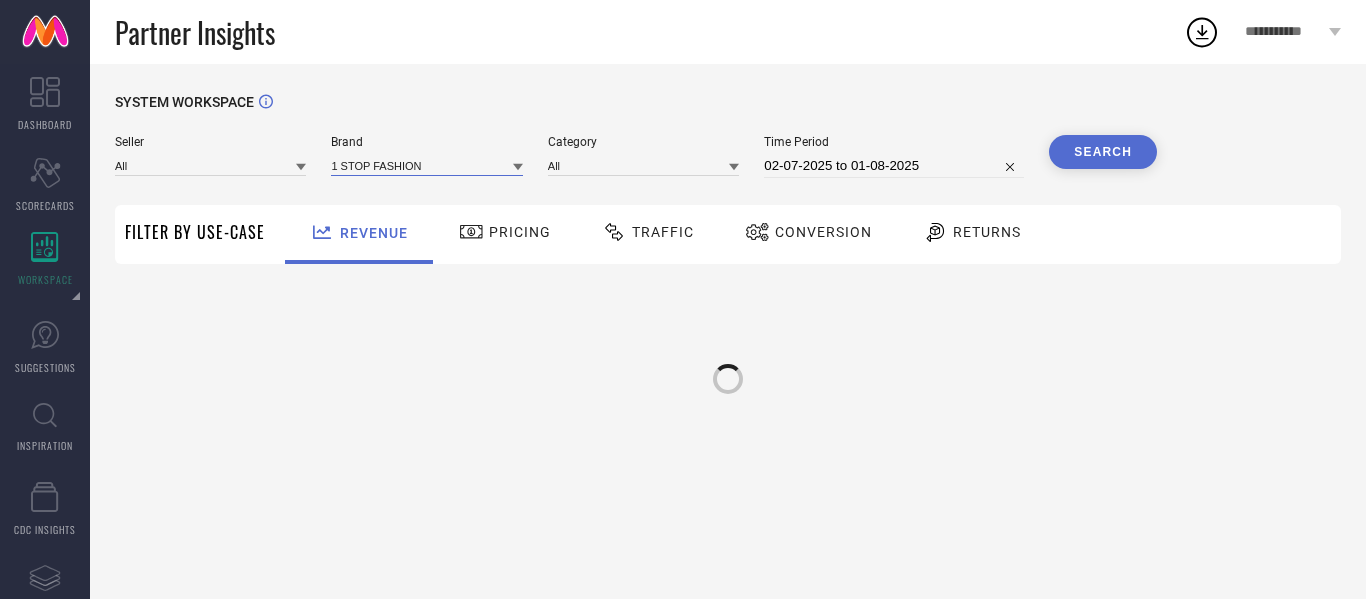 click at bounding box center (426, 165) 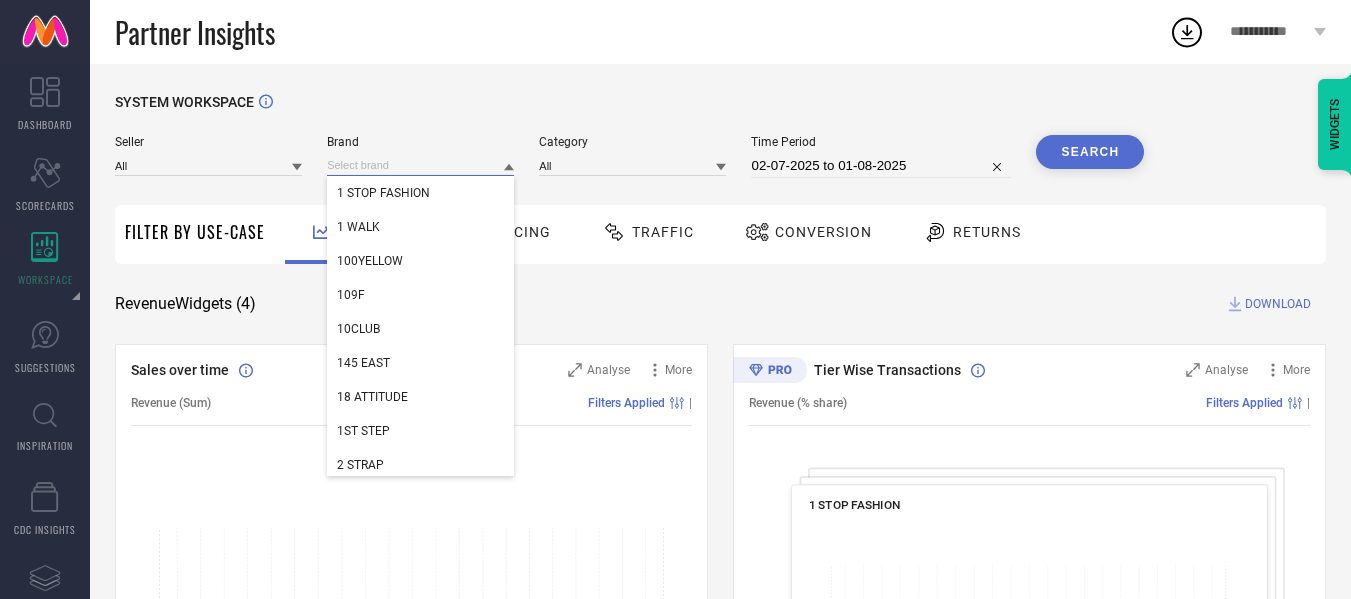 paste on "Keepfit" 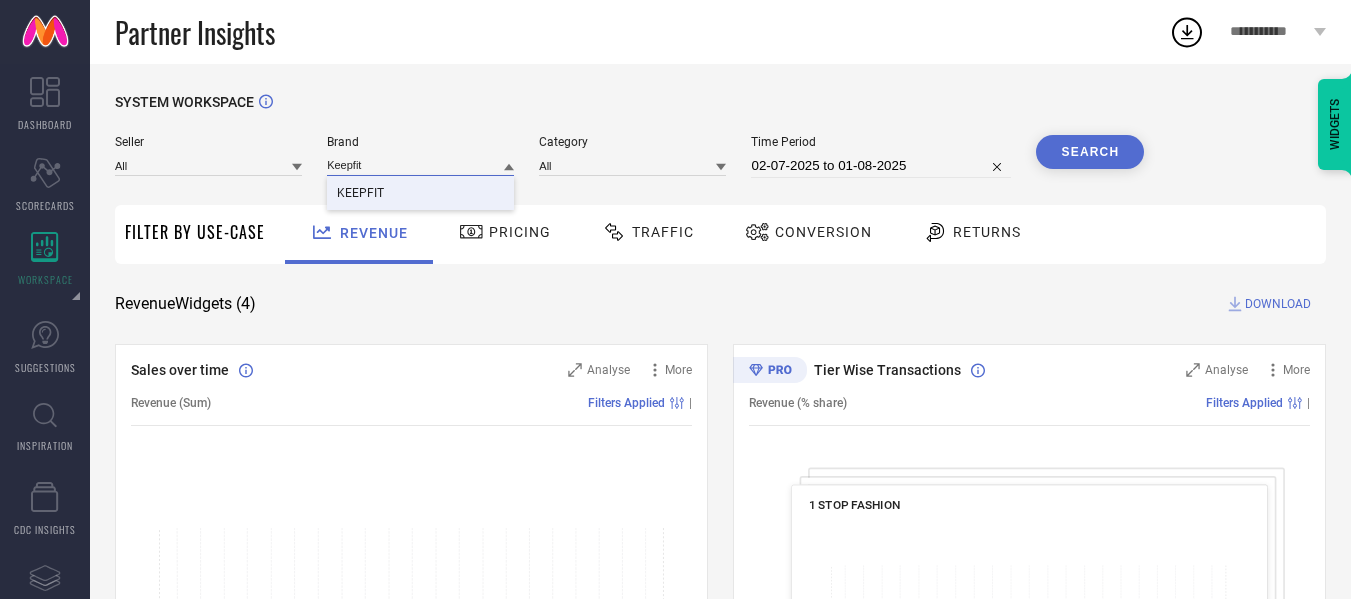 type on "Keepfit" 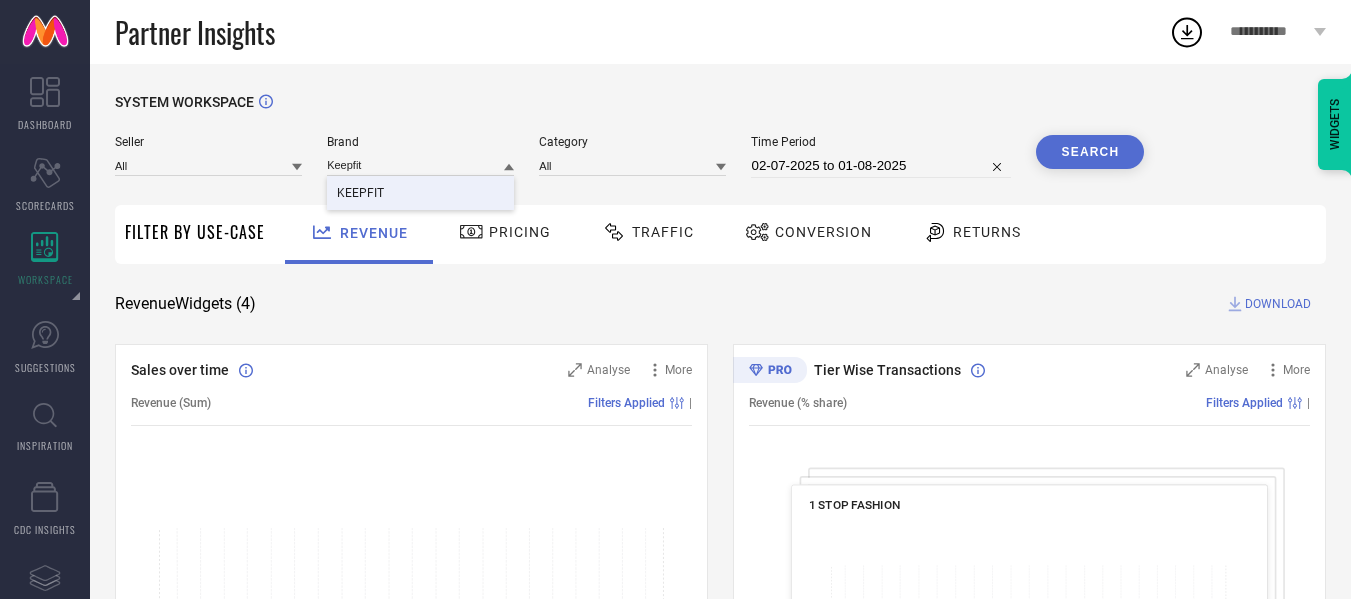 click on "KEEPFIT" at bounding box center [420, 193] 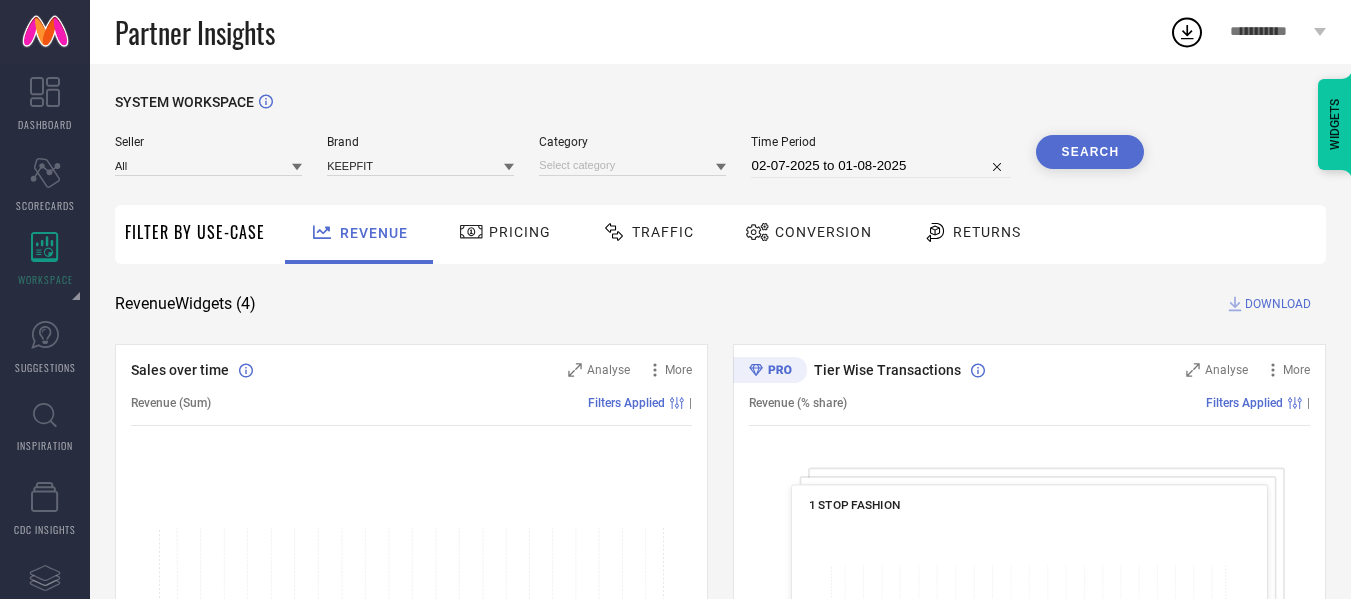 click on "Search" at bounding box center [1090, 152] 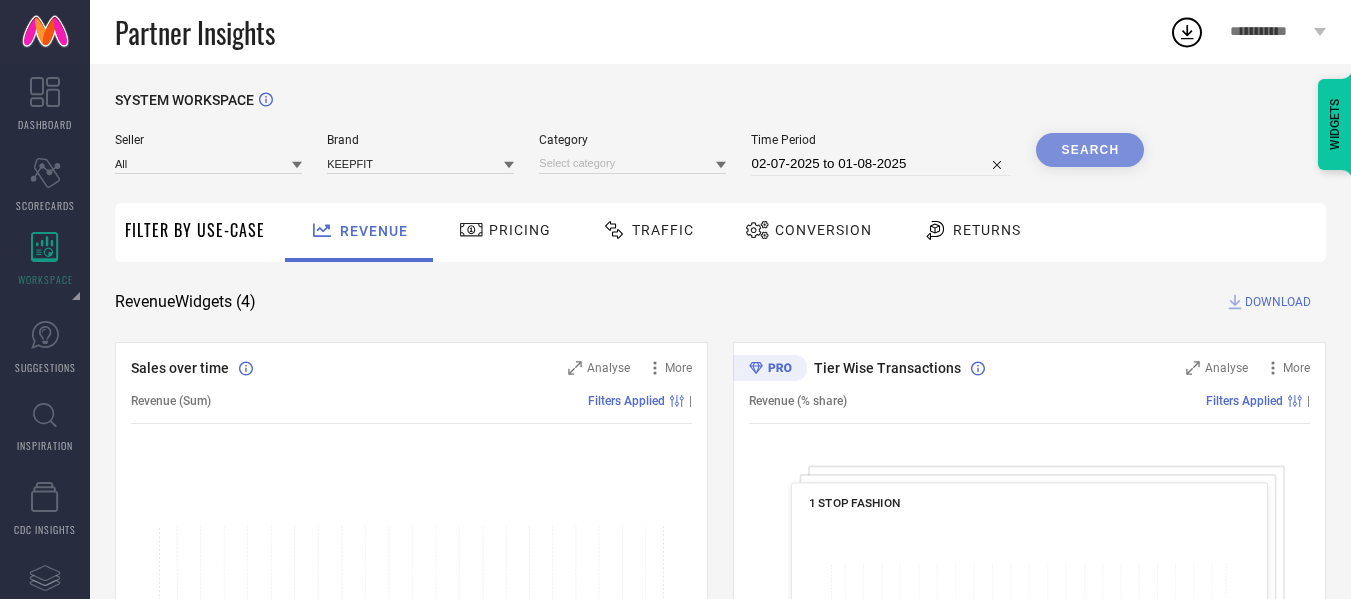scroll, scrollTop: 0, scrollLeft: 0, axis: both 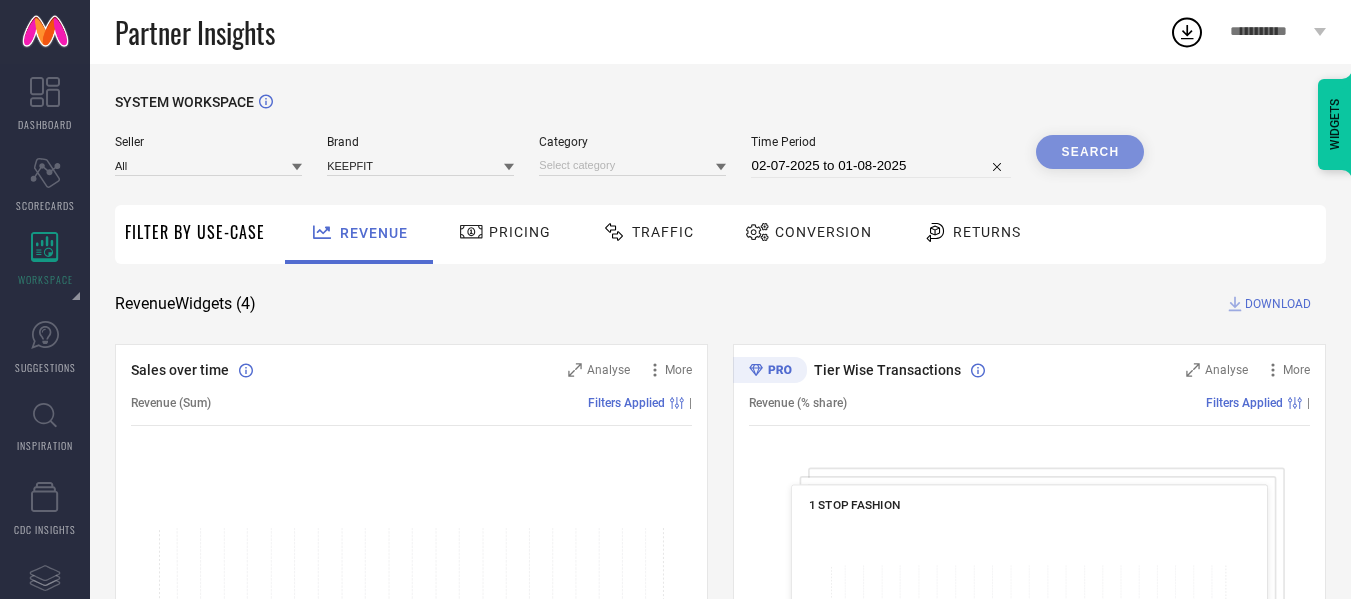click on "Pricing" at bounding box center [505, 234] 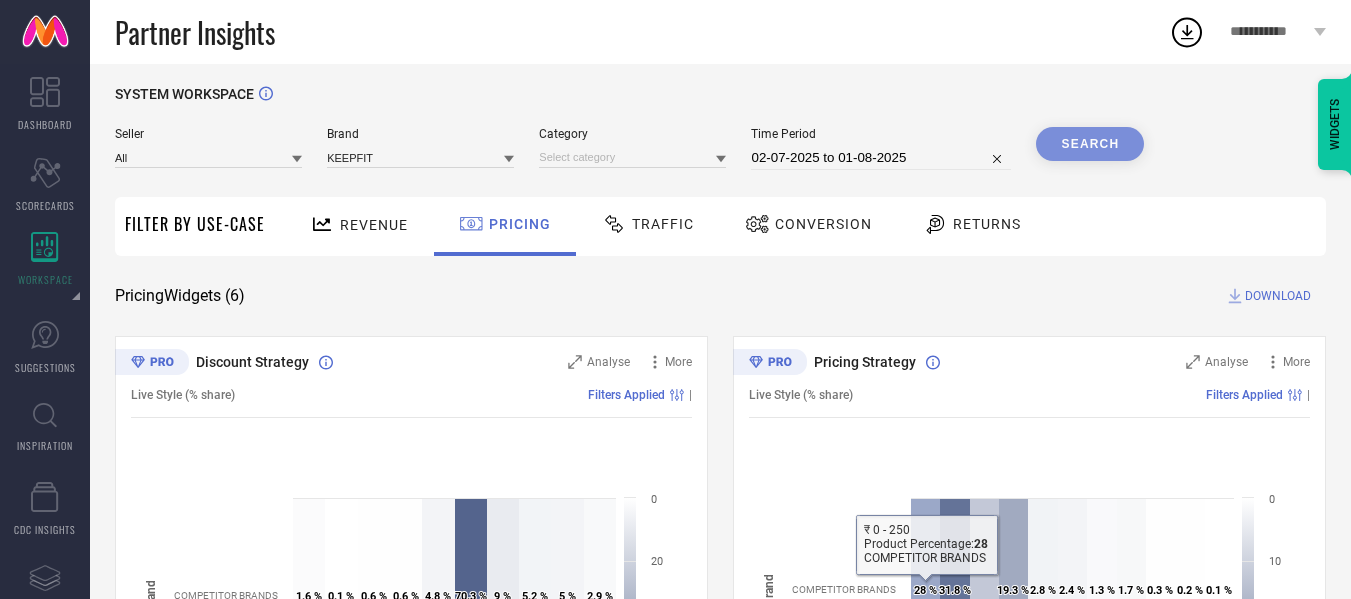 scroll, scrollTop: 0, scrollLeft: 0, axis: both 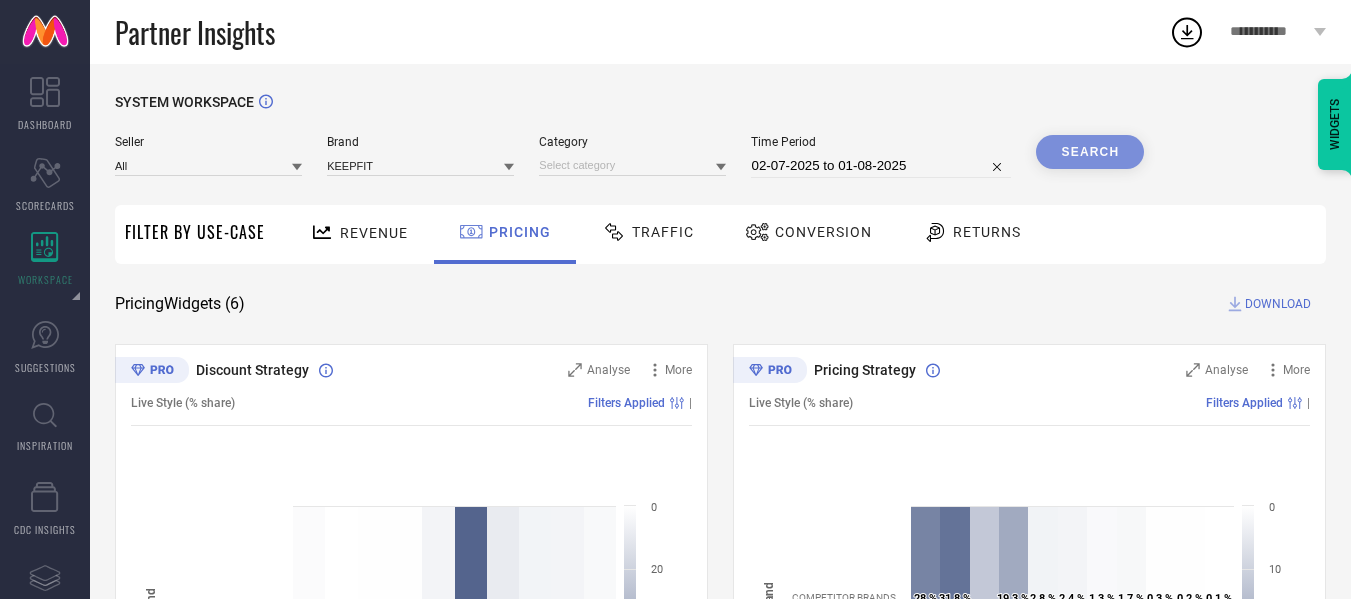 click on "Revenue" at bounding box center [374, 233] 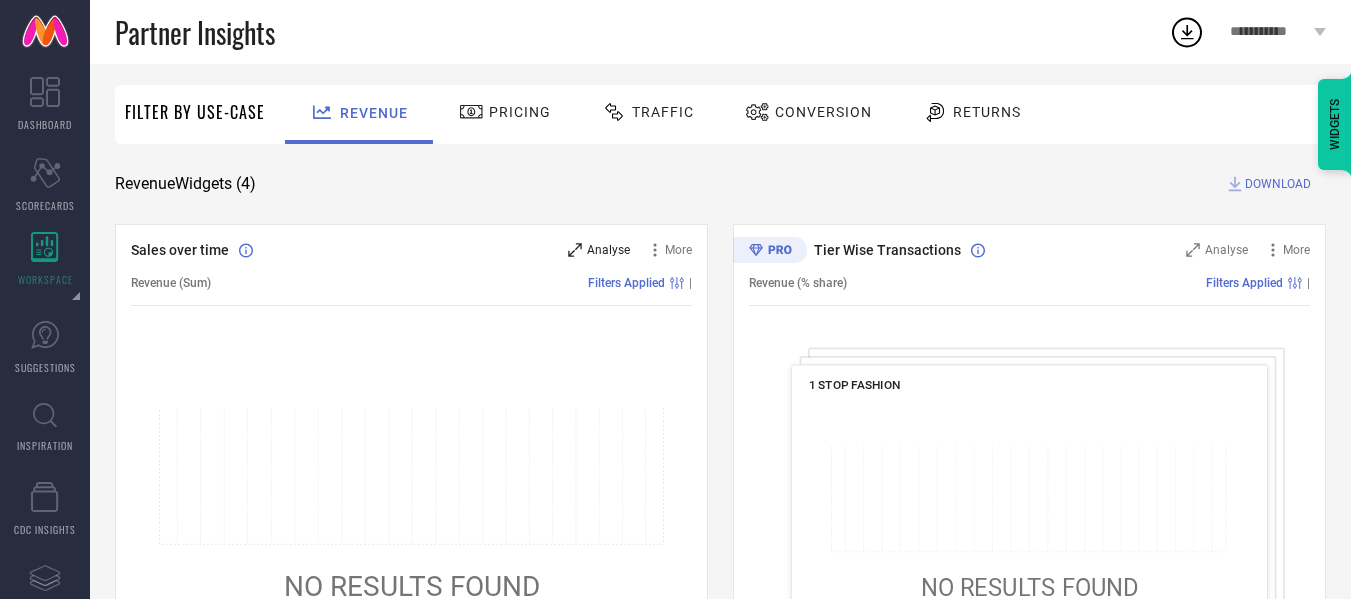 scroll, scrollTop: 0, scrollLeft: 0, axis: both 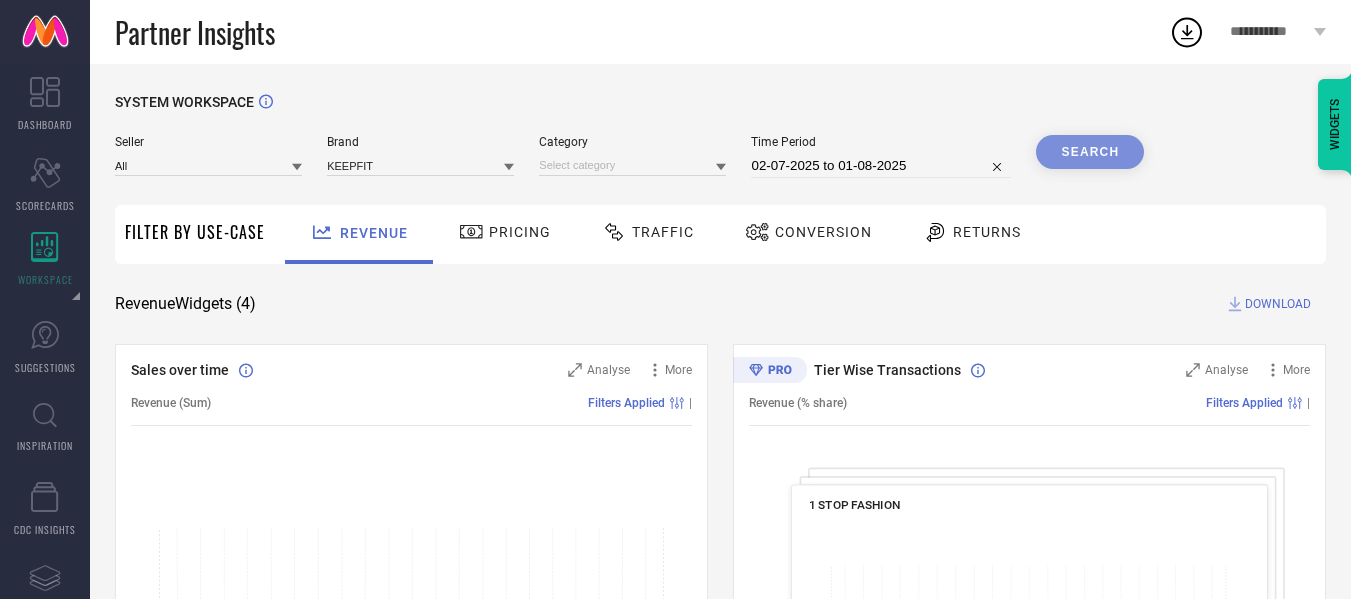 click on "Traffic" at bounding box center (648, 234) 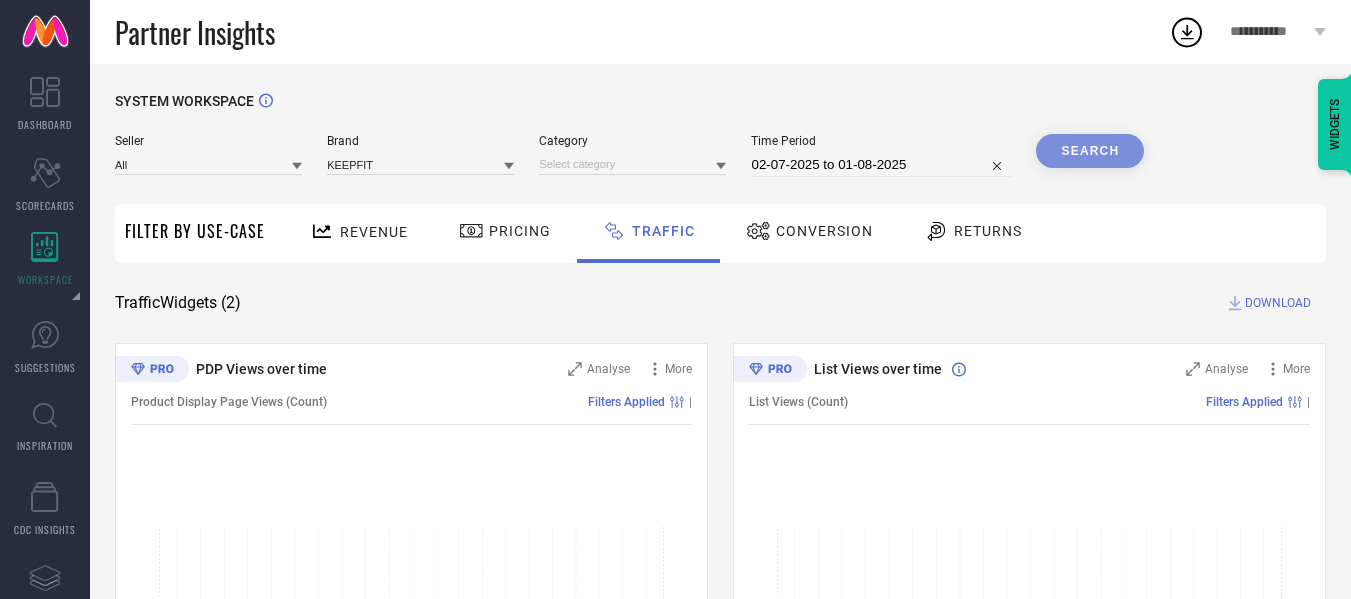 scroll, scrollTop: 0, scrollLeft: 0, axis: both 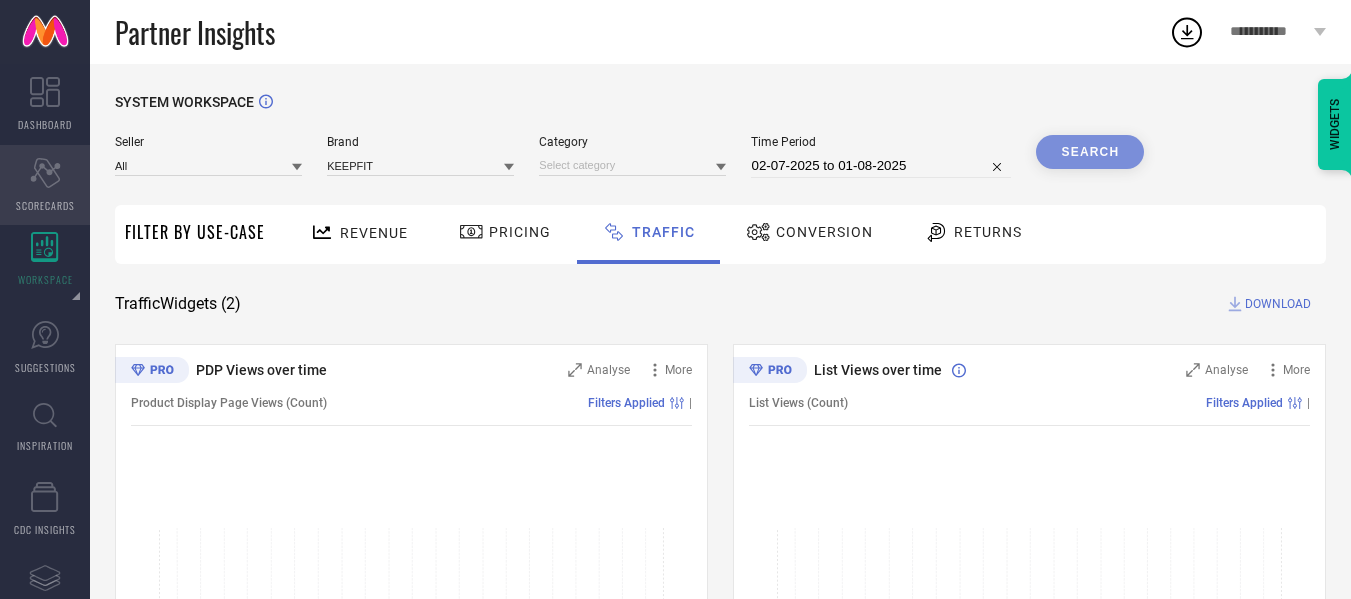 click on "Scorecard SCORECARDS" at bounding box center (45, 185) 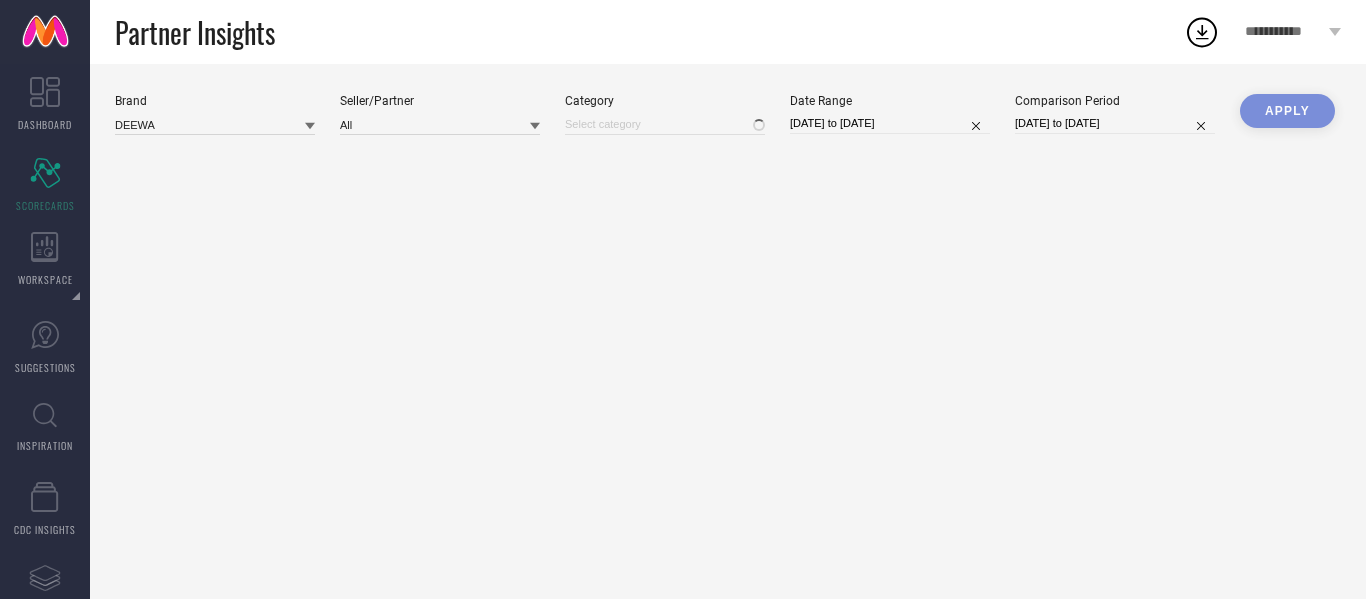 type on "All" 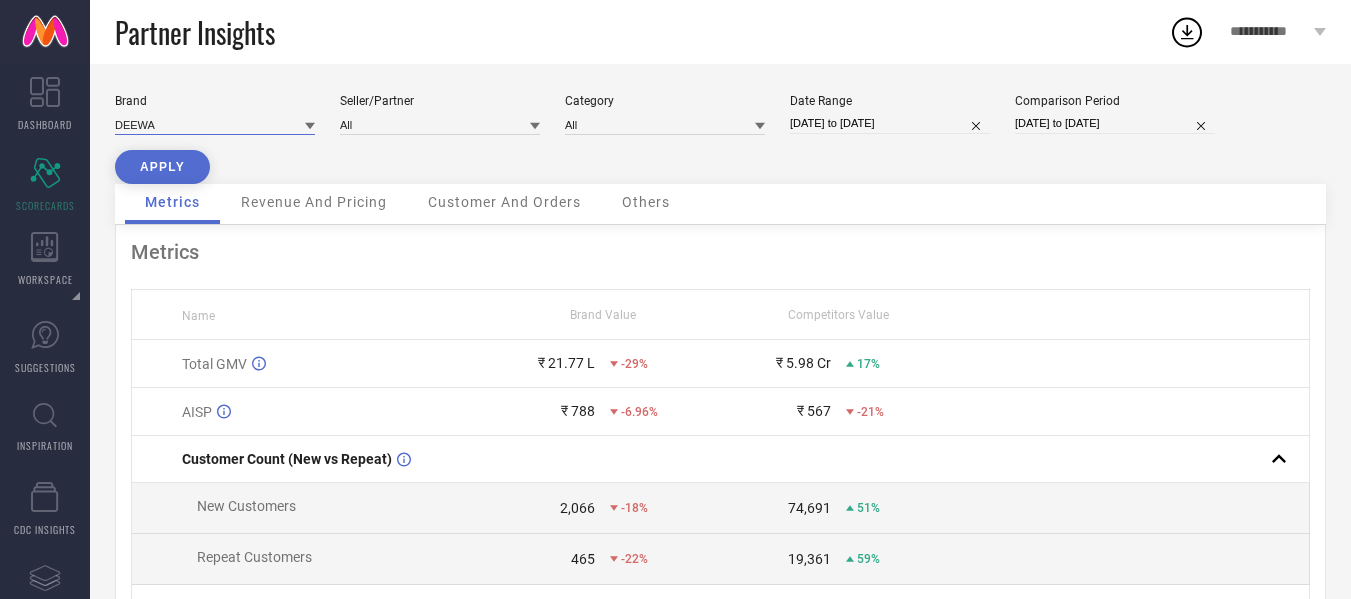 click at bounding box center (215, 124) 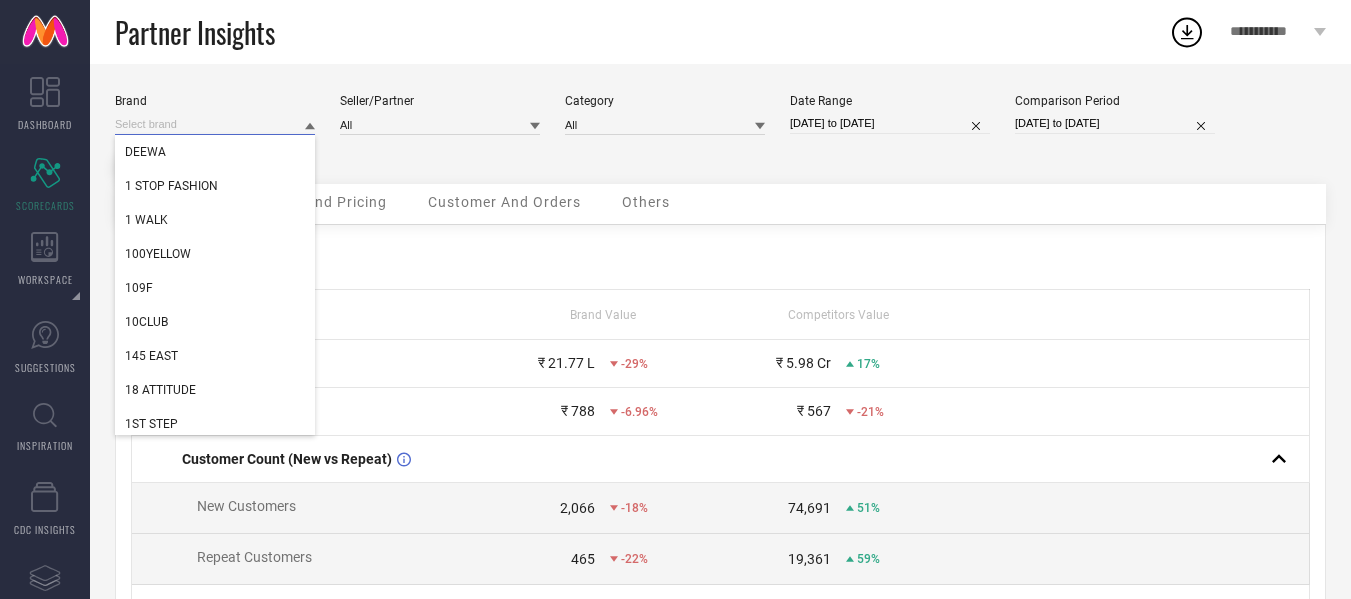 paste on "Keepfit" 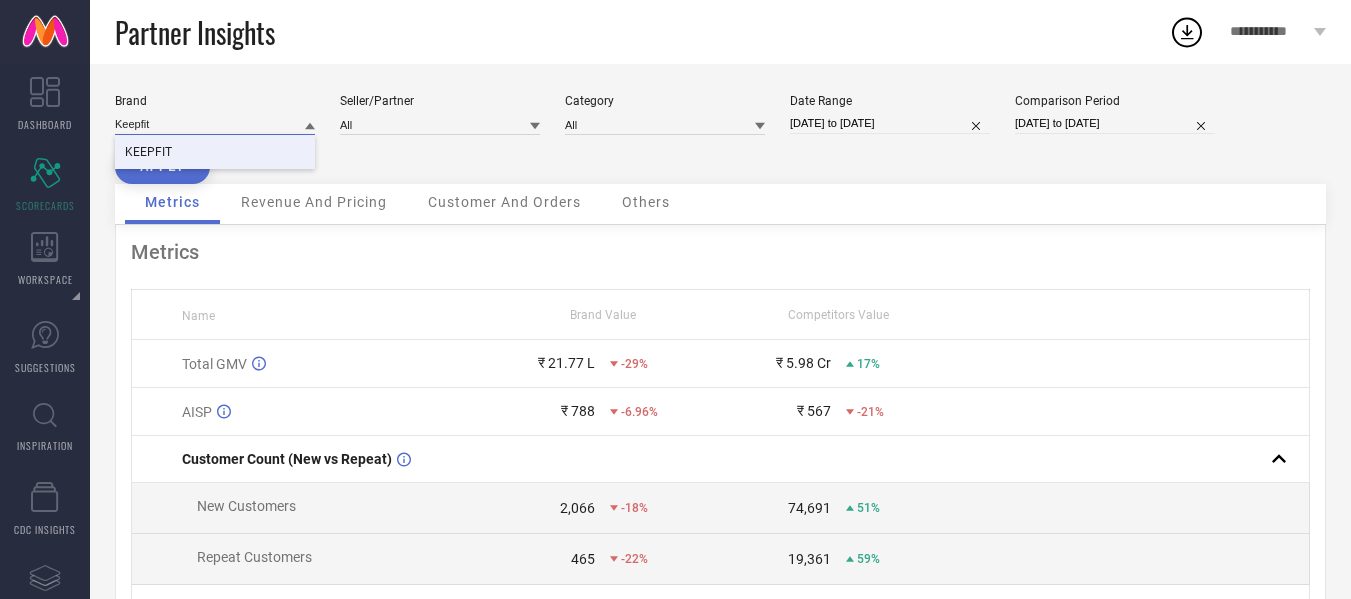 type on "Keepfit" 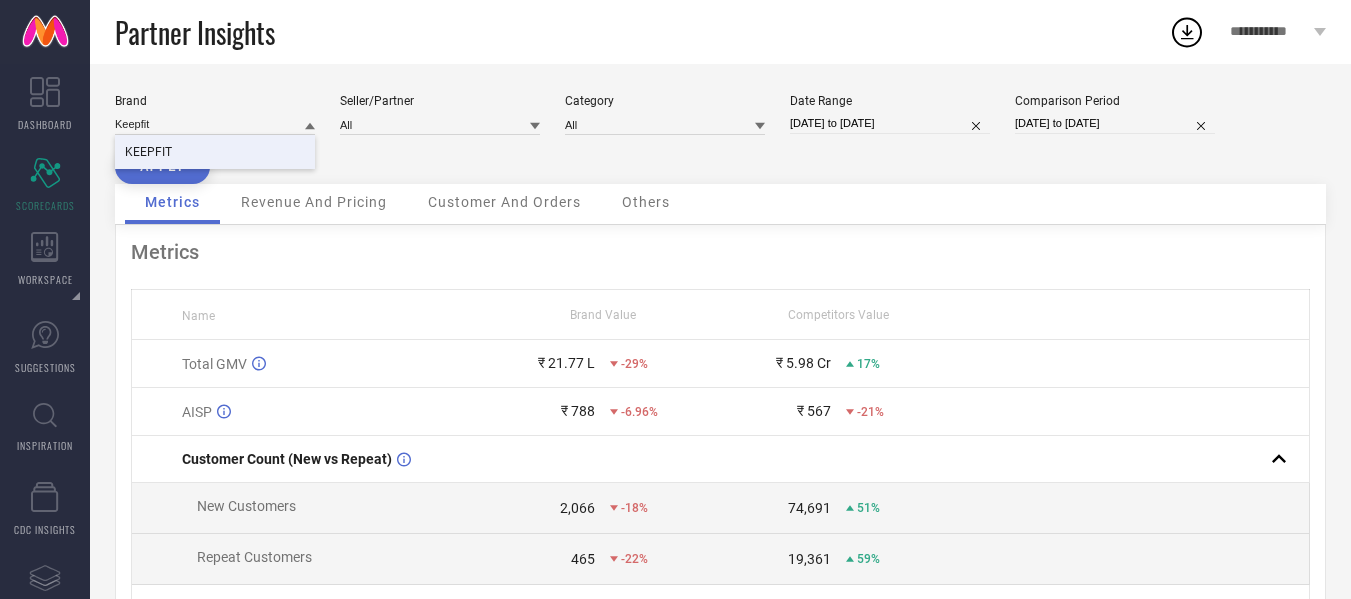 click on "KEEPFIT" at bounding box center [215, 152] 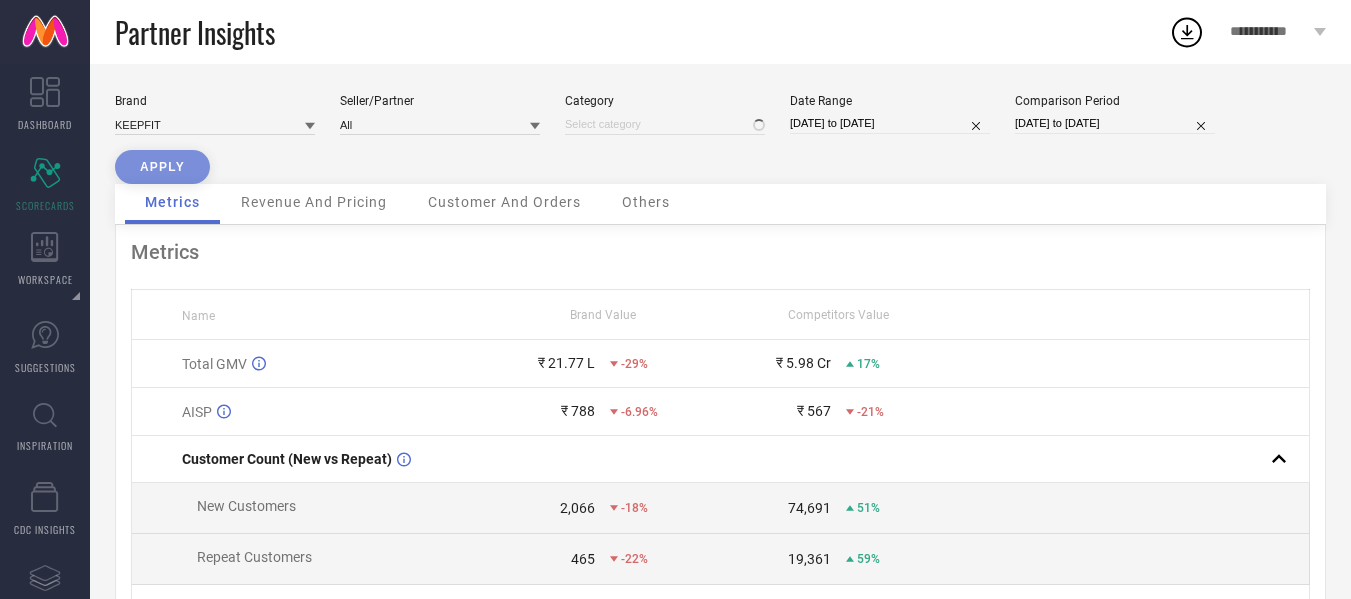 type on "All" 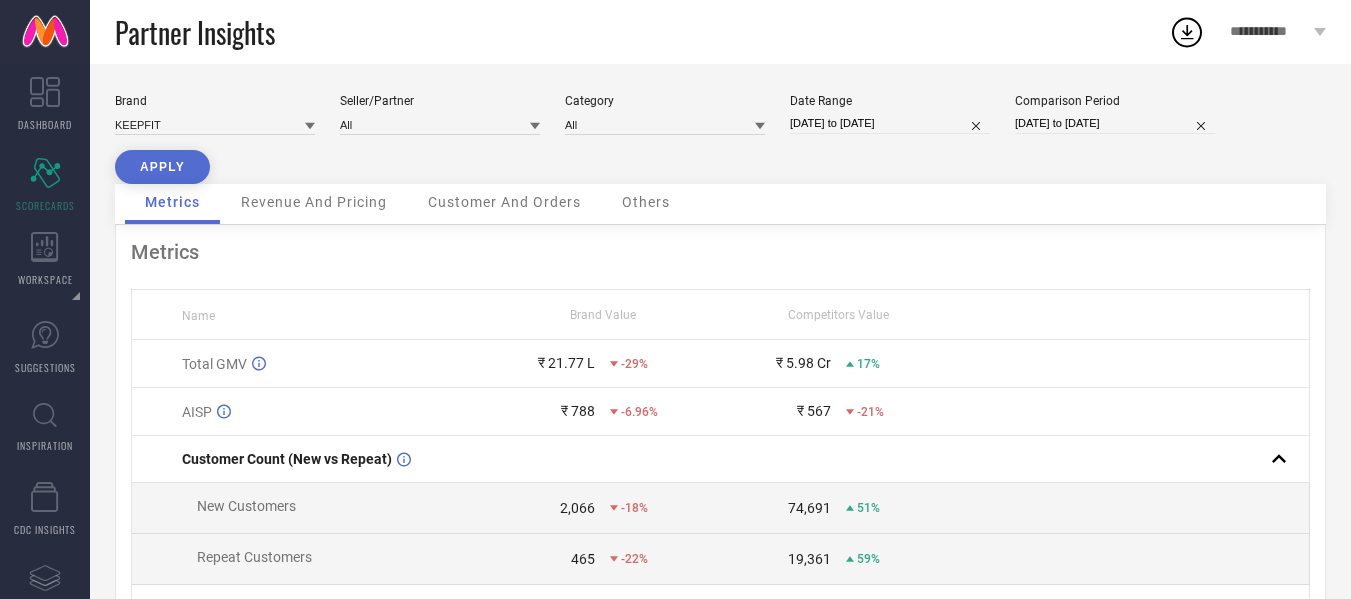 click on "APPLY" at bounding box center [162, 167] 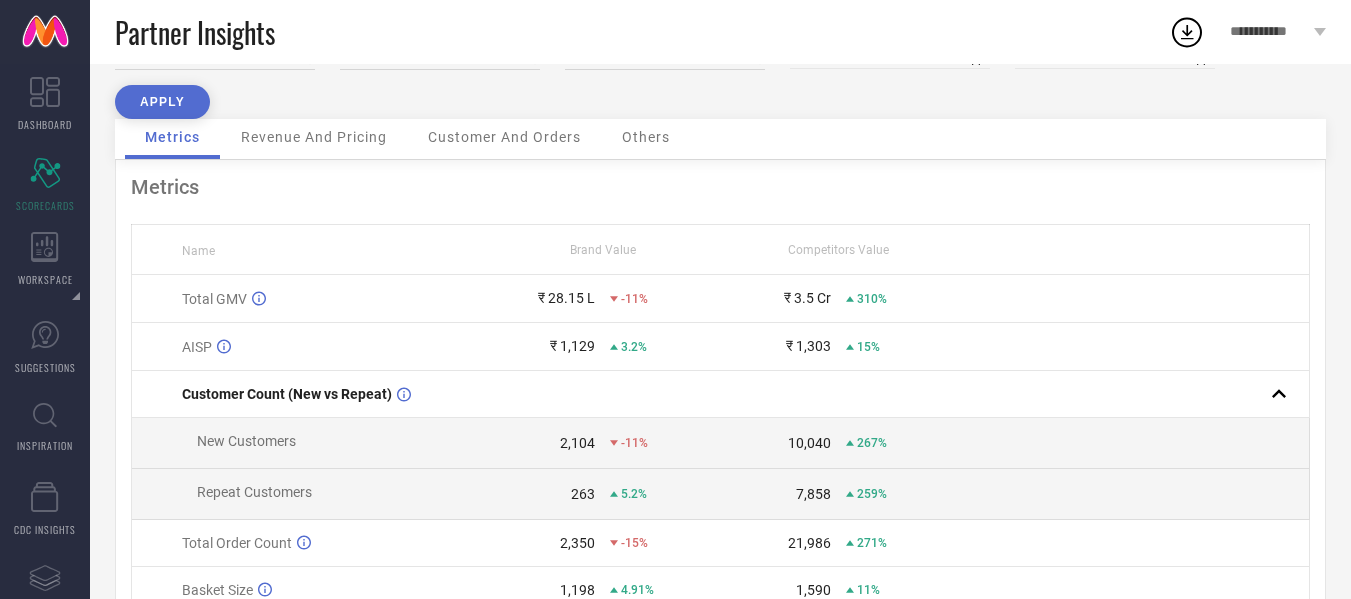 scroll, scrollTop: 100, scrollLeft: 0, axis: vertical 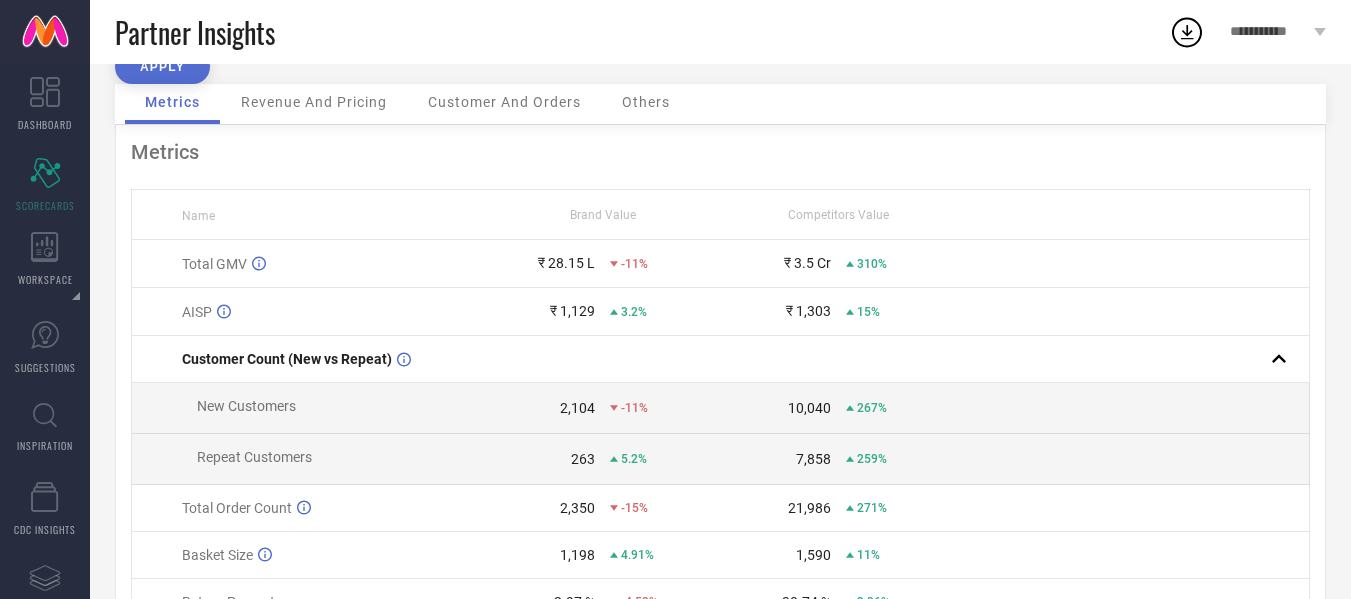 click on "Revenue And Pricing" at bounding box center [314, 102] 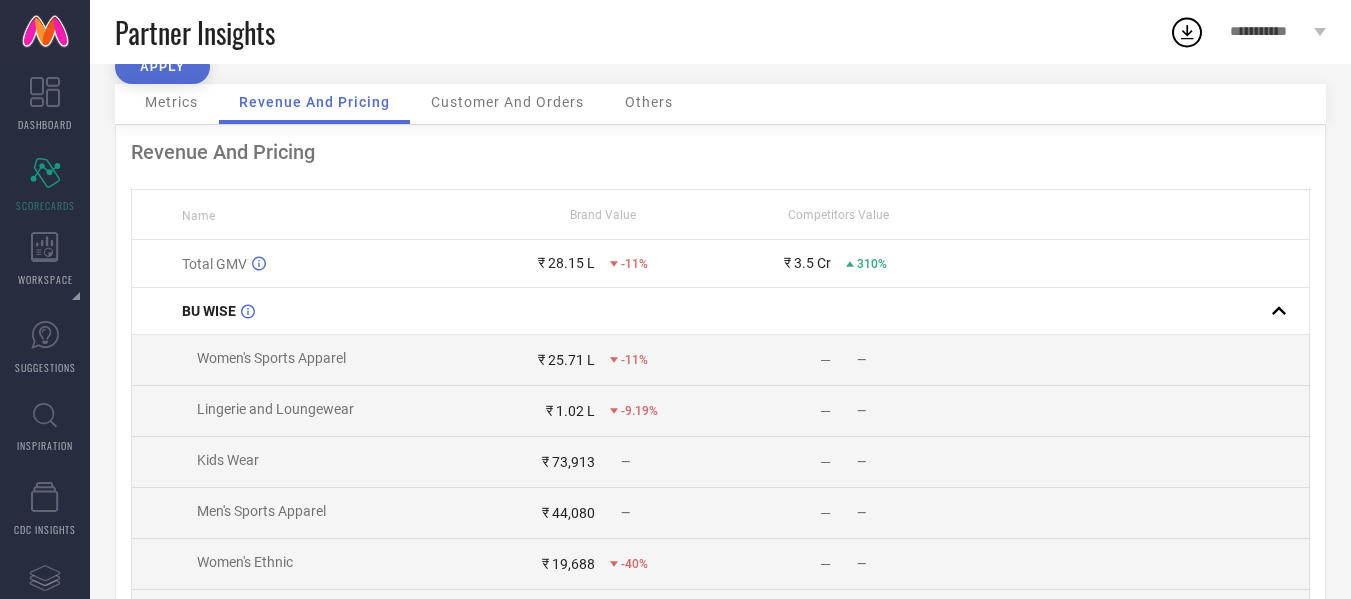 click on "Revenue And Pricing" at bounding box center (314, 104) 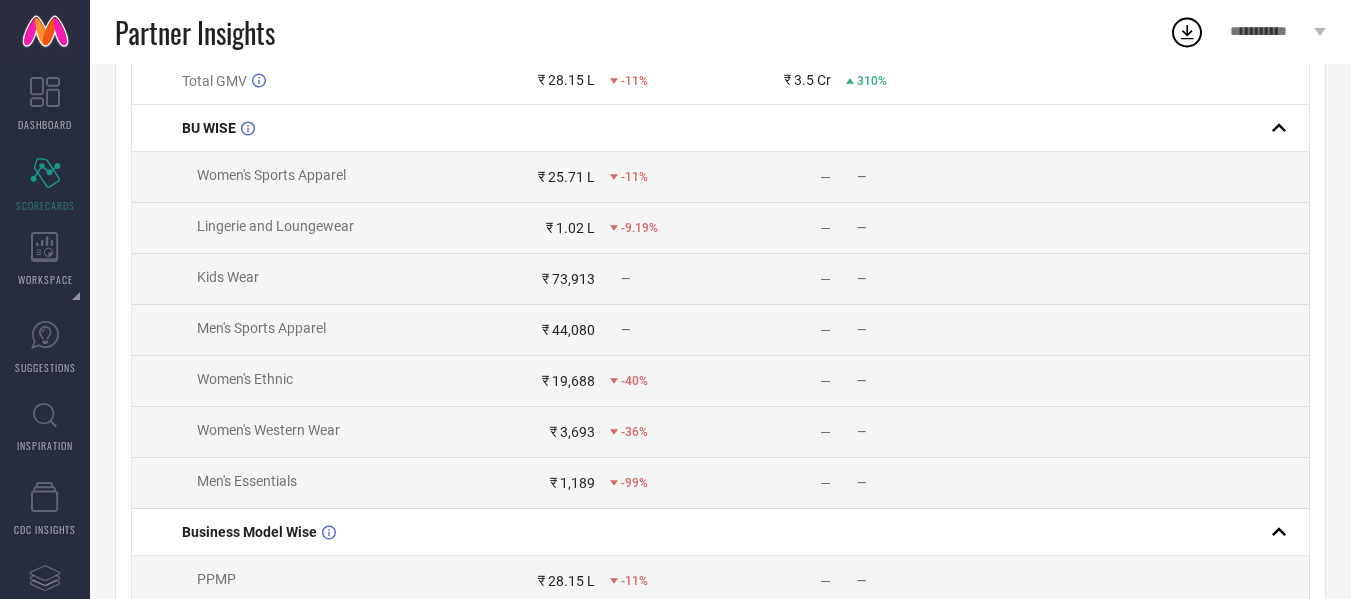 scroll, scrollTop: 300, scrollLeft: 0, axis: vertical 